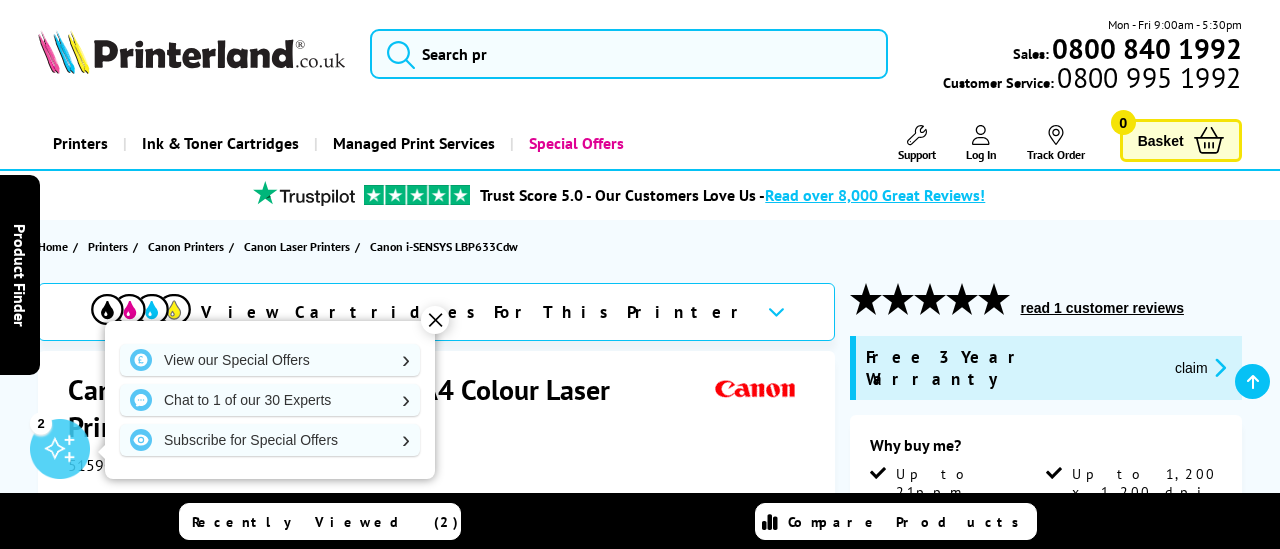 scroll, scrollTop: 279, scrollLeft: 0, axis: vertical 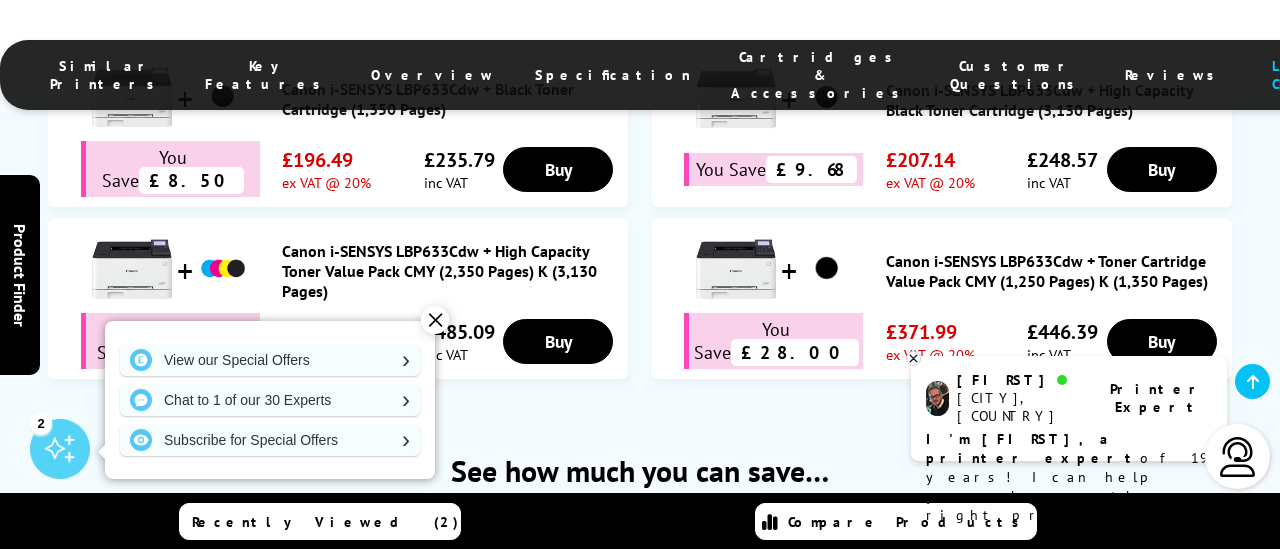 click on "✕" at bounding box center (435, 320) 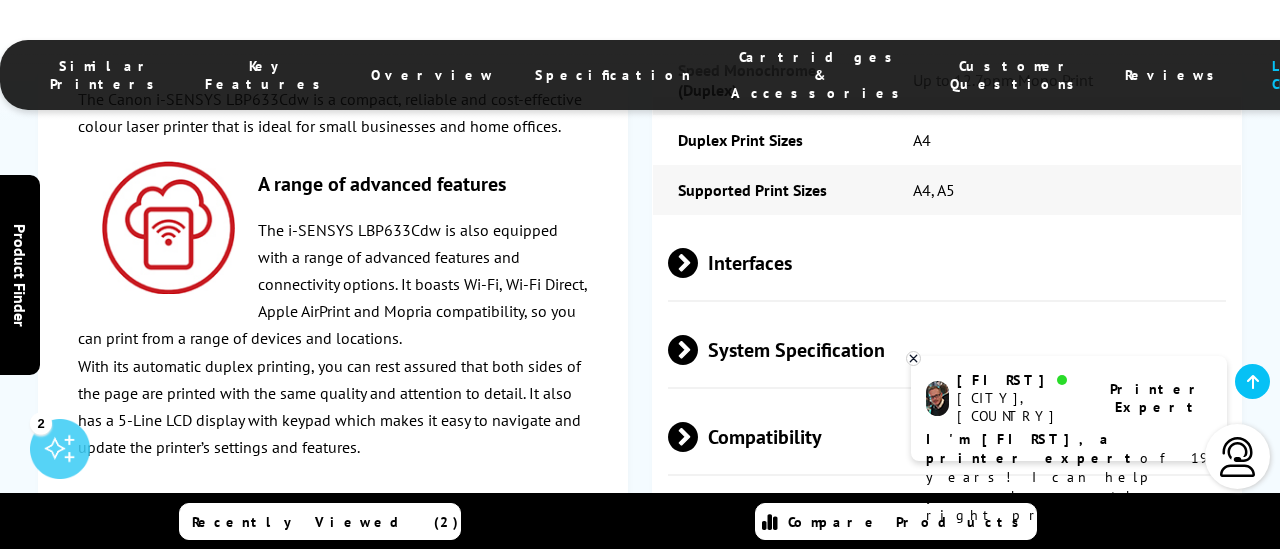 scroll, scrollTop: 4723, scrollLeft: 0, axis: vertical 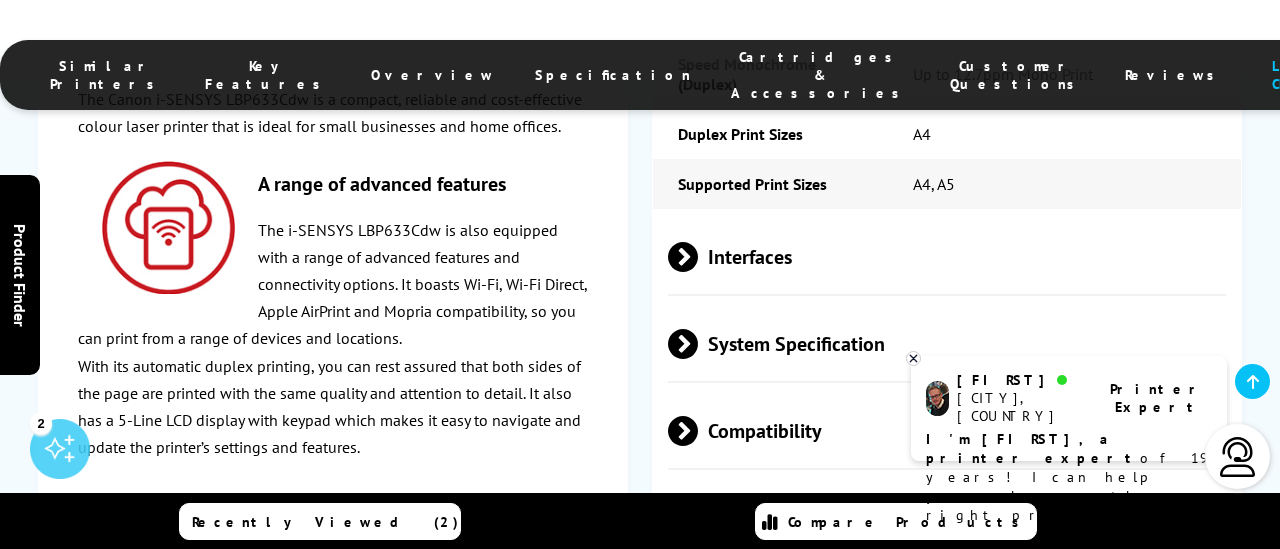 click on "Media Handling" at bounding box center [947, 517] 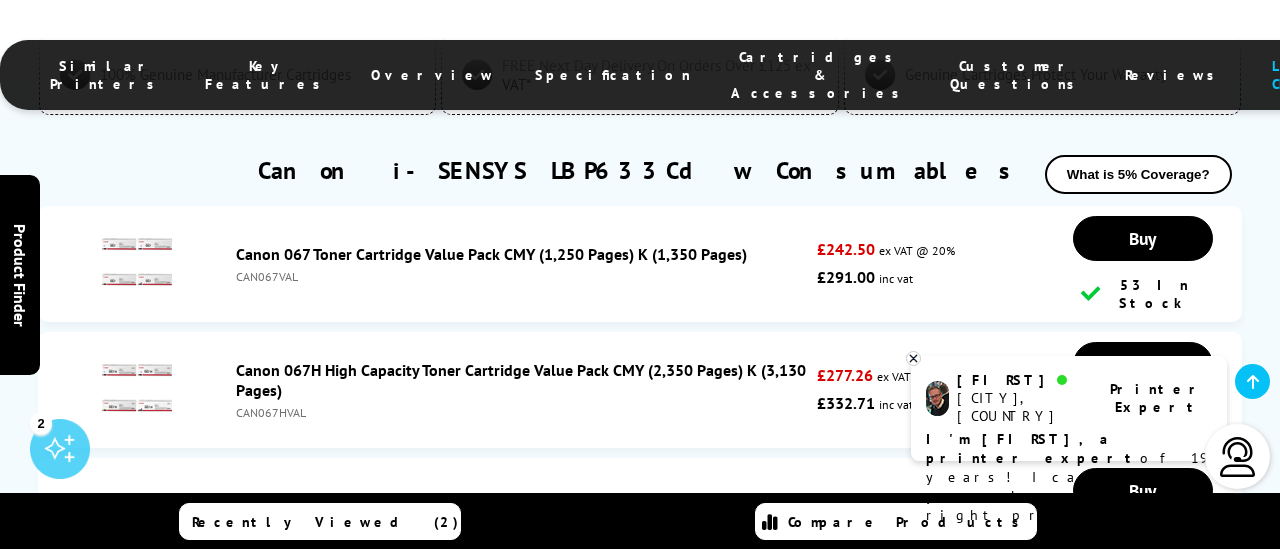 scroll, scrollTop: 7044, scrollLeft: 0, axis: vertical 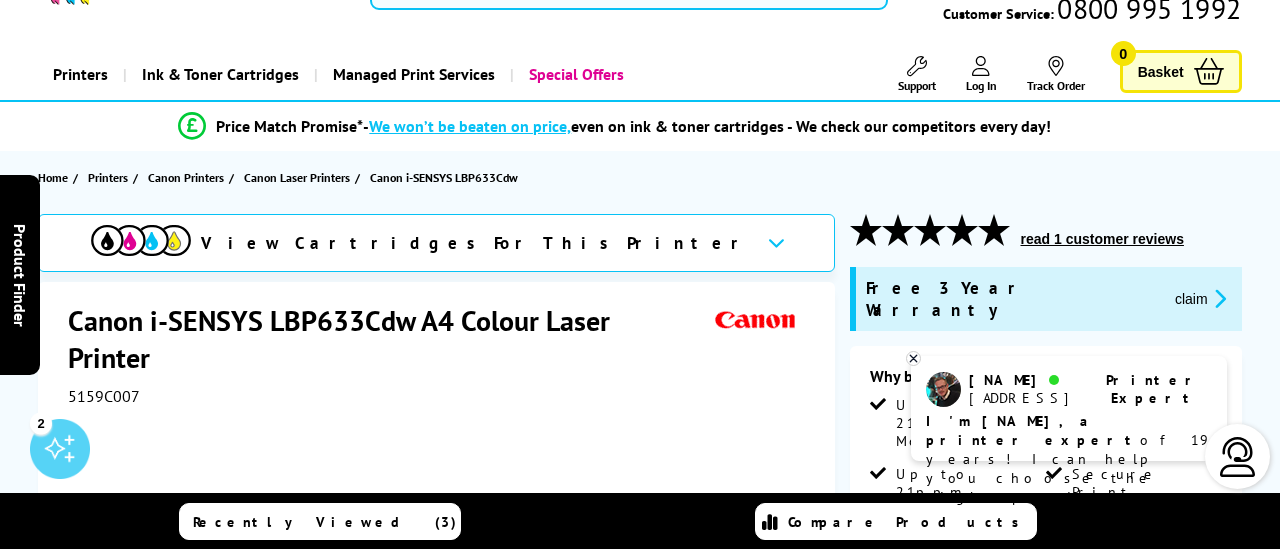 click 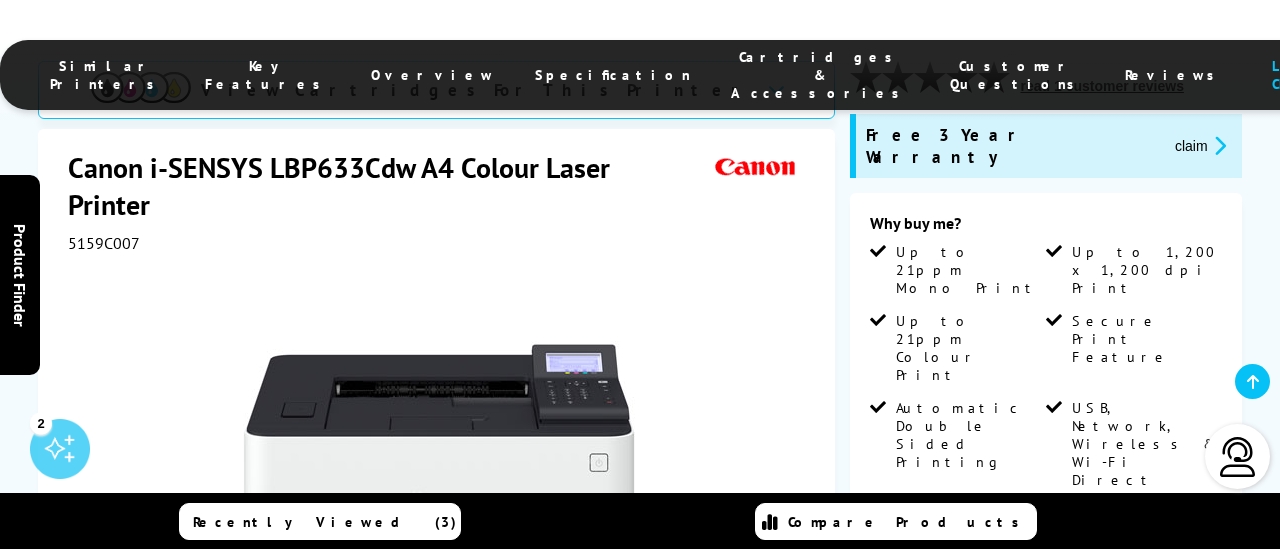 scroll, scrollTop: 0, scrollLeft: 0, axis: both 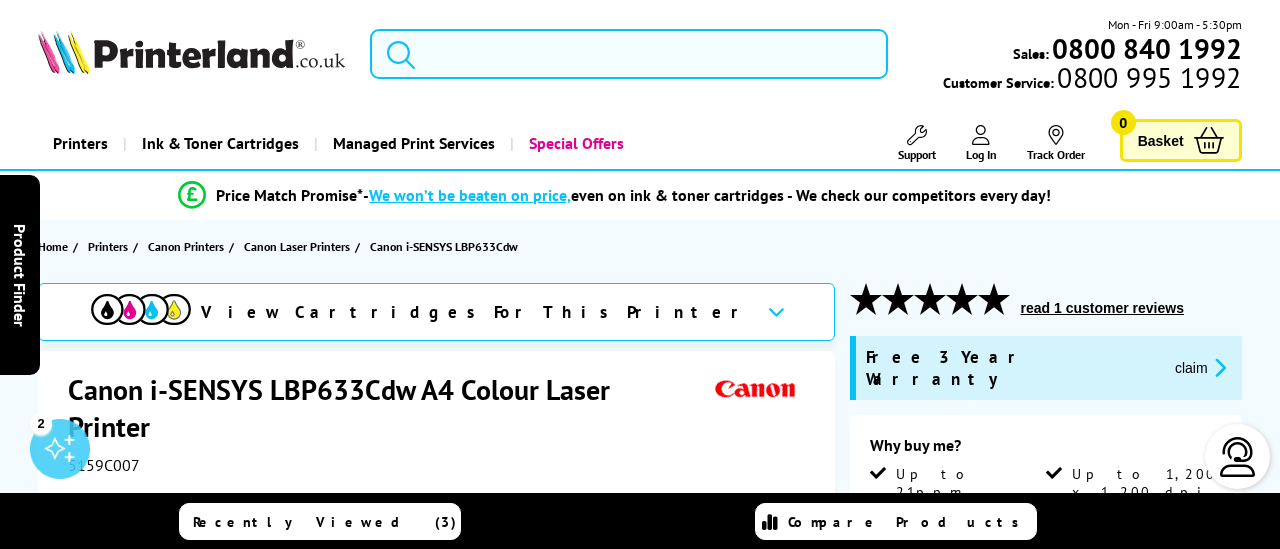 click at bounding box center (629, 54) 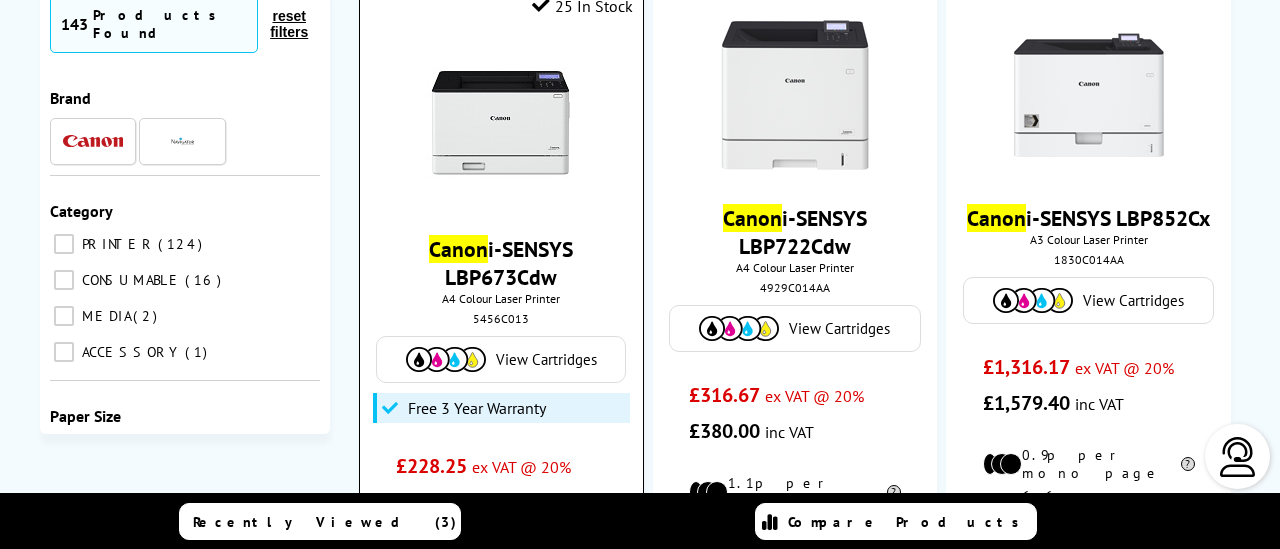 scroll, scrollTop: 211, scrollLeft: 0, axis: vertical 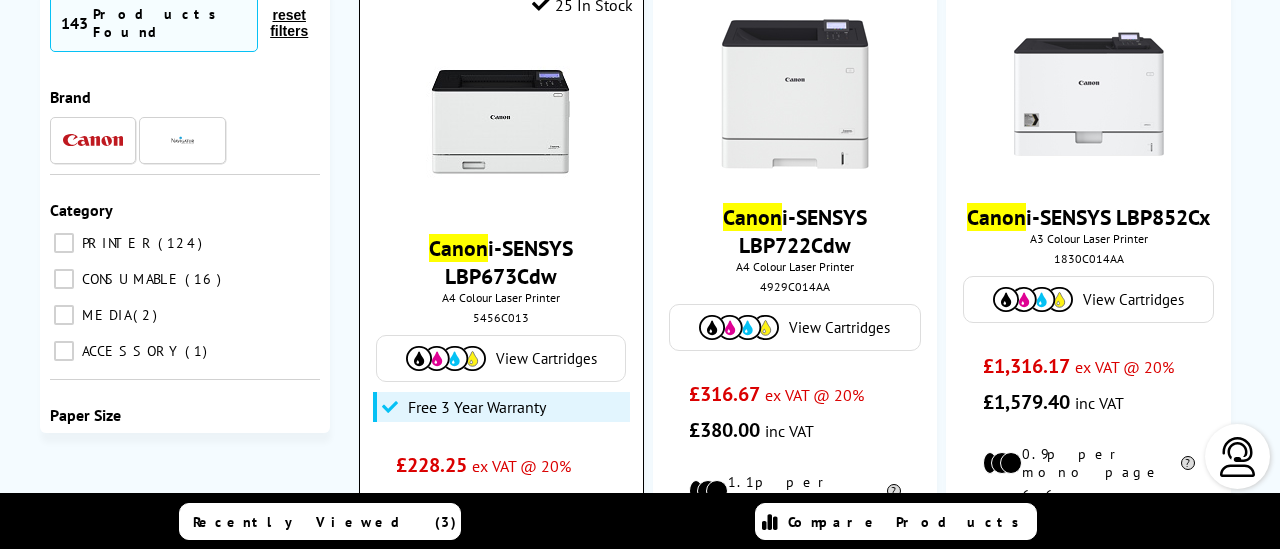 type on "canon colour laser" 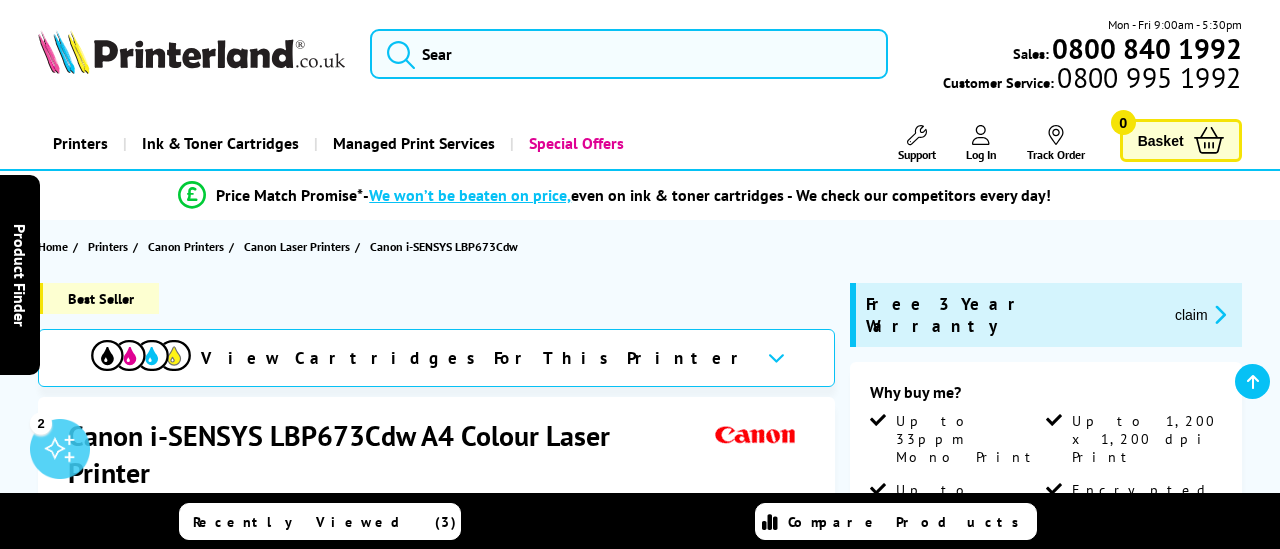 scroll, scrollTop: 269, scrollLeft: 0, axis: vertical 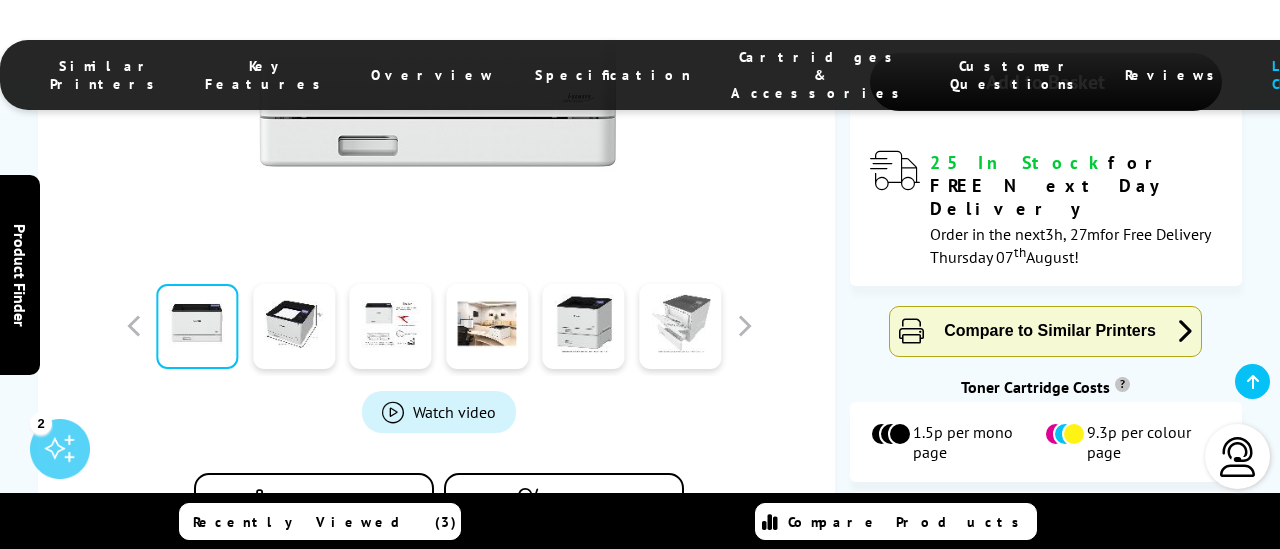 click at bounding box center (680, 326) 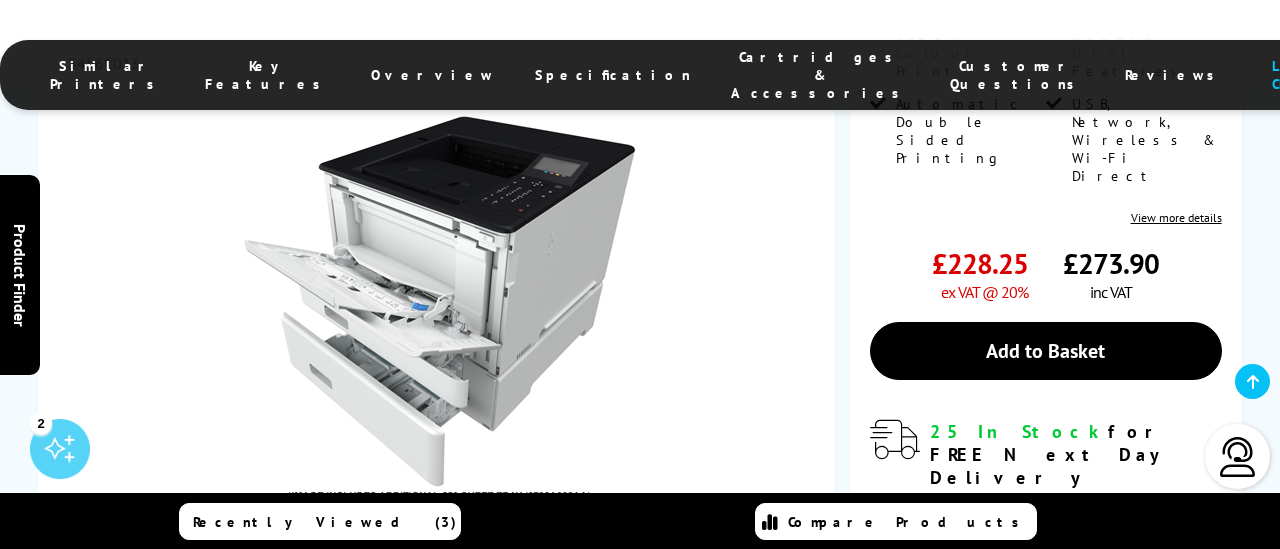 scroll, scrollTop: 472, scrollLeft: 0, axis: vertical 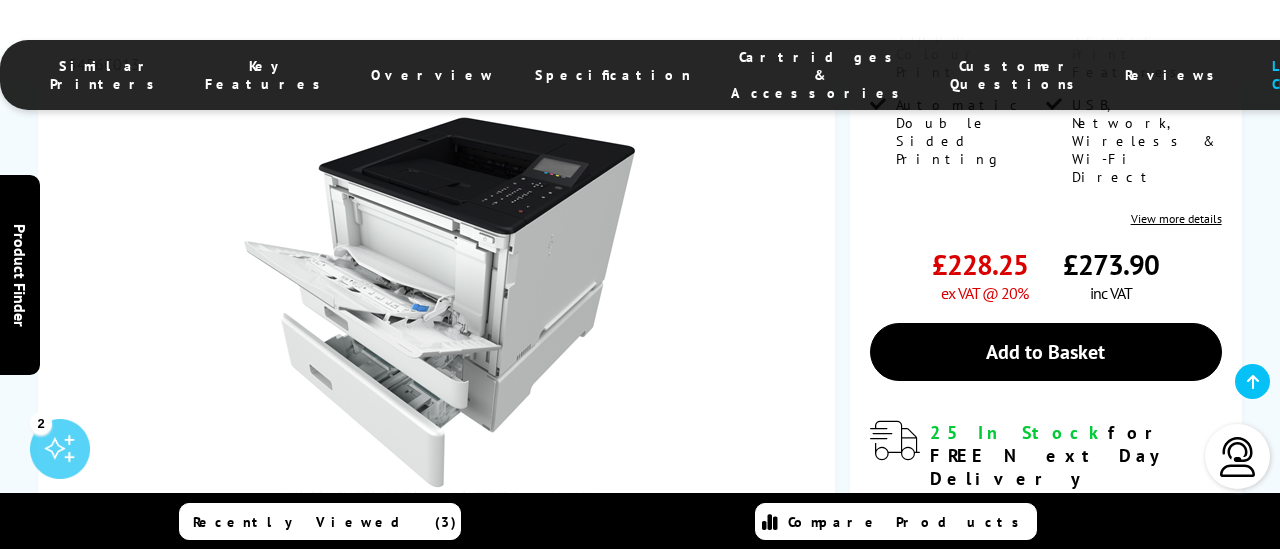 click at bounding box center [439, 310] 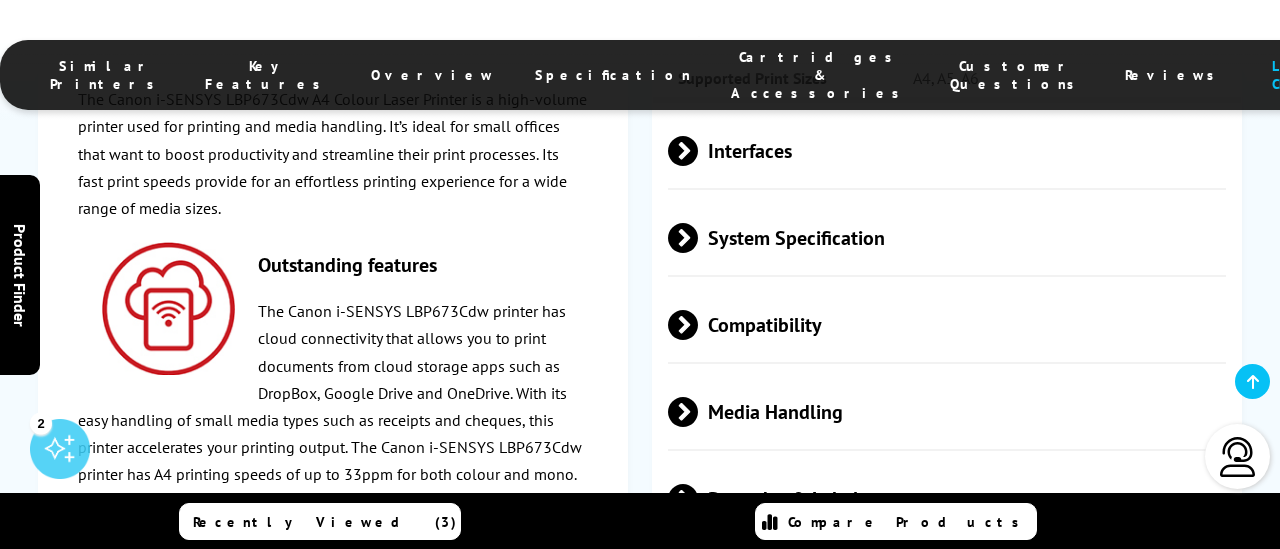 scroll, scrollTop: 4582, scrollLeft: 0, axis: vertical 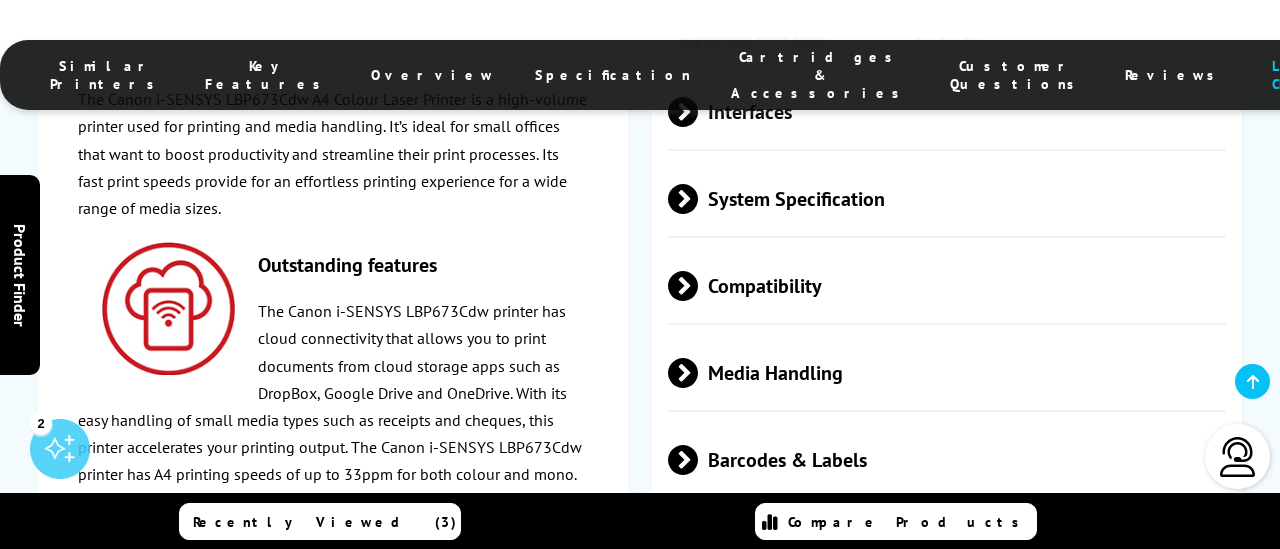 click on "Media Handling" at bounding box center [947, 372] 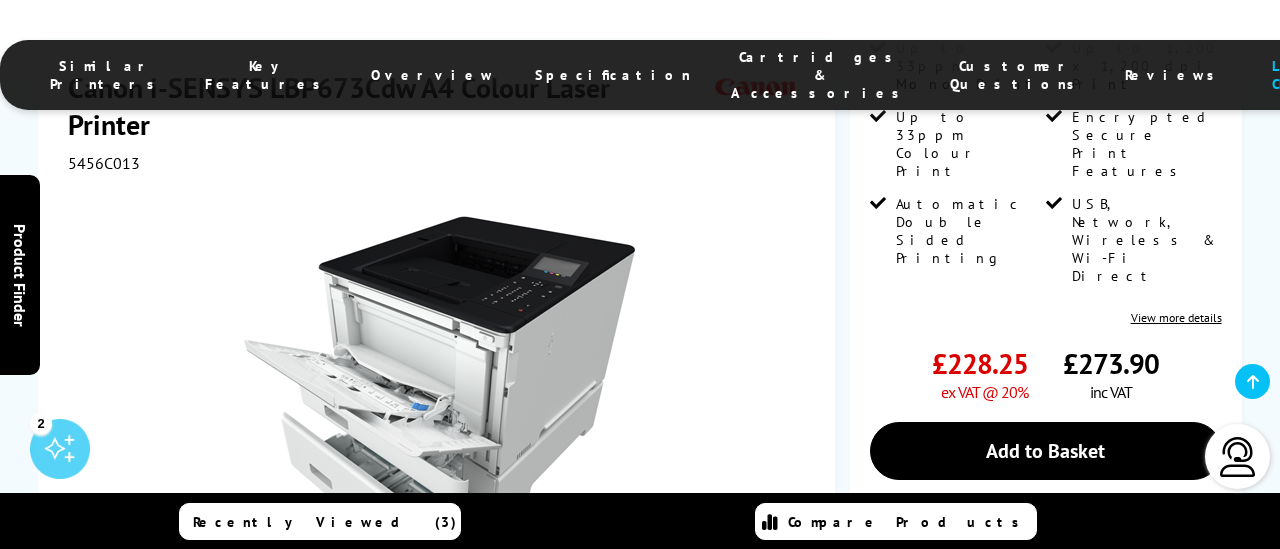 scroll, scrollTop: 382, scrollLeft: 0, axis: vertical 